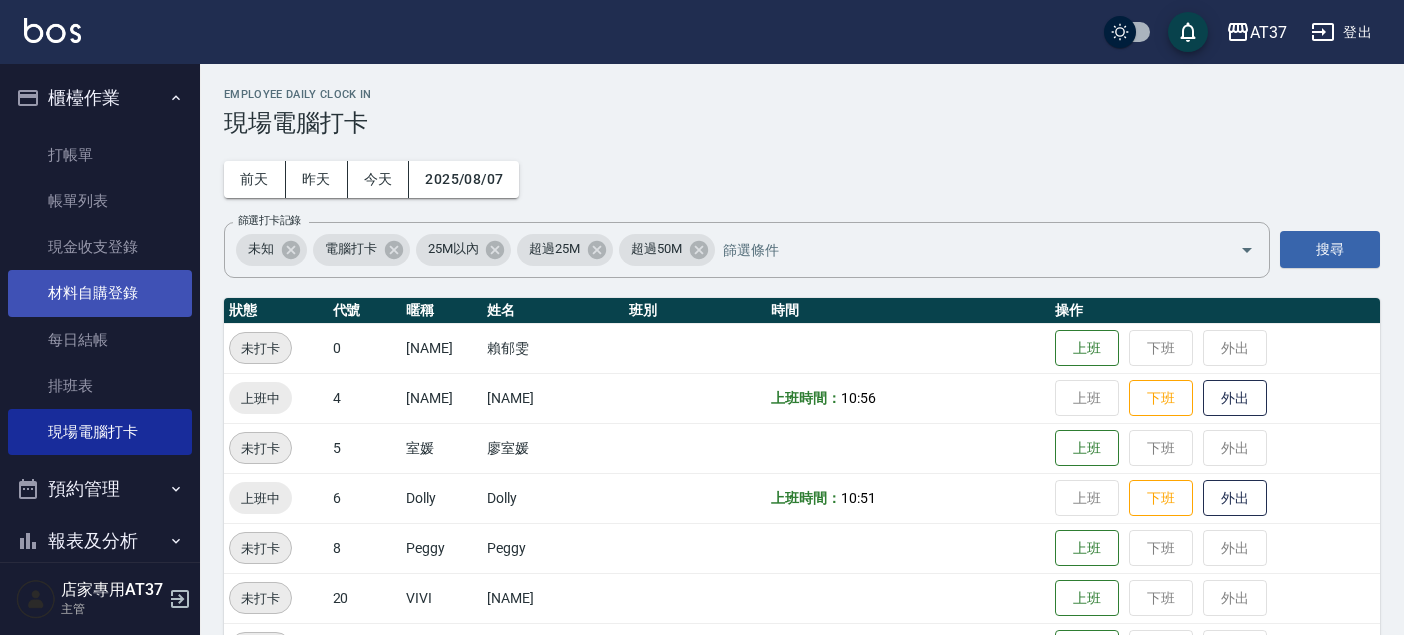 scroll, scrollTop: 111, scrollLeft: 0, axis: vertical 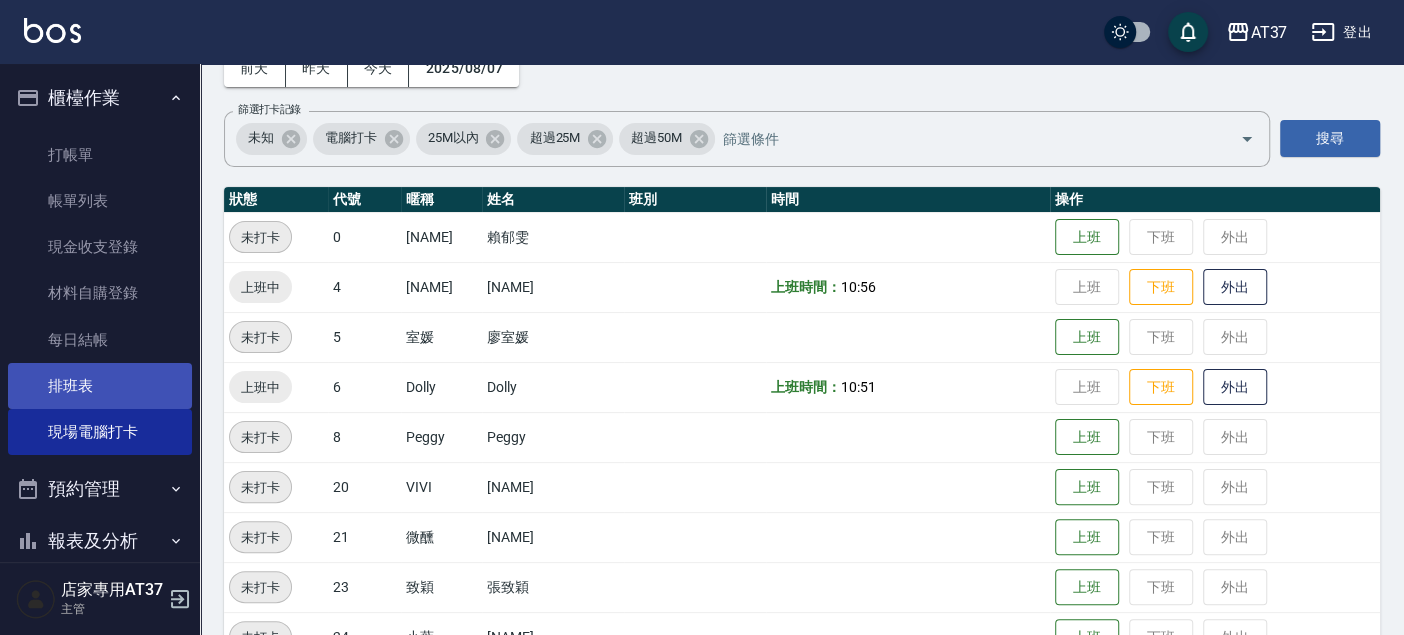 click on "排班表" at bounding box center [100, 386] 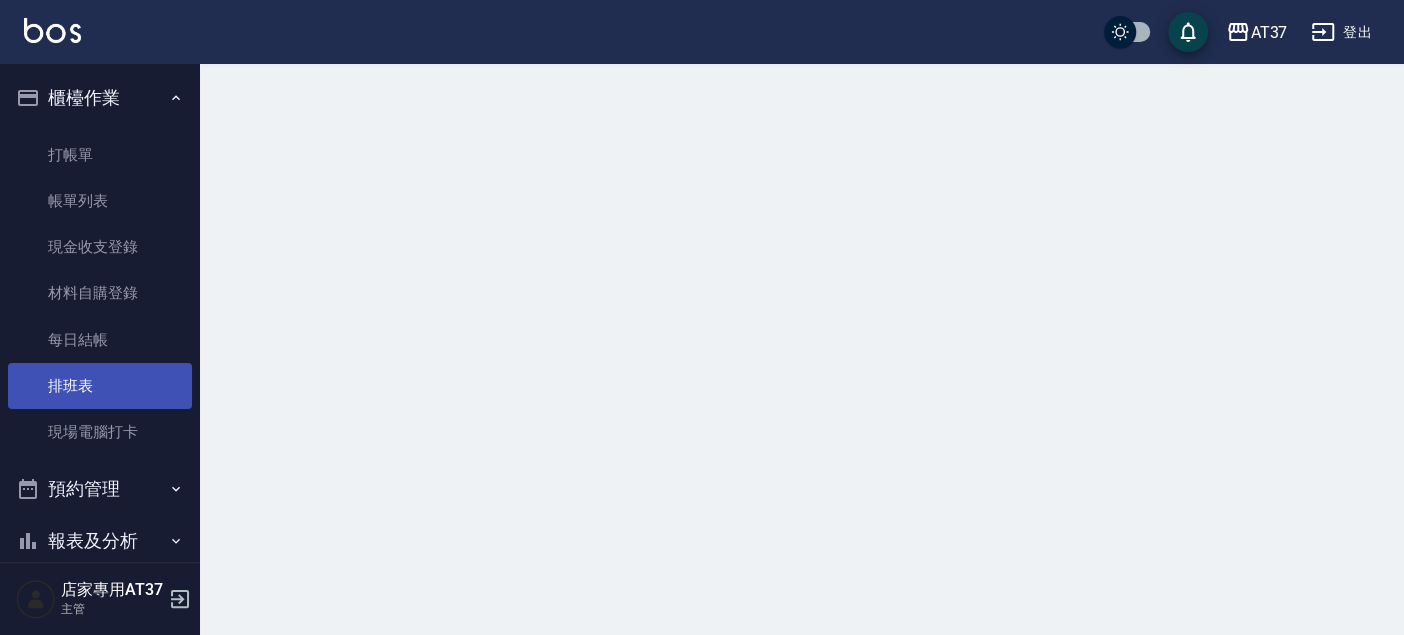 scroll, scrollTop: 0, scrollLeft: 0, axis: both 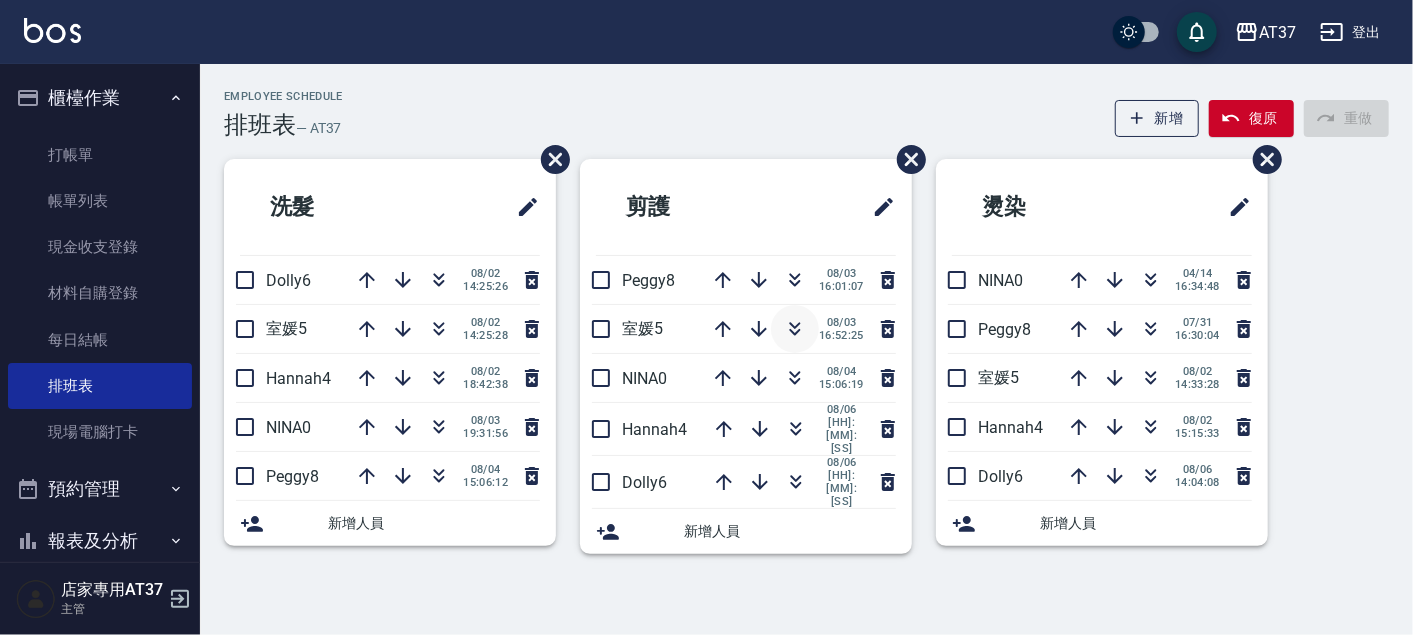 click 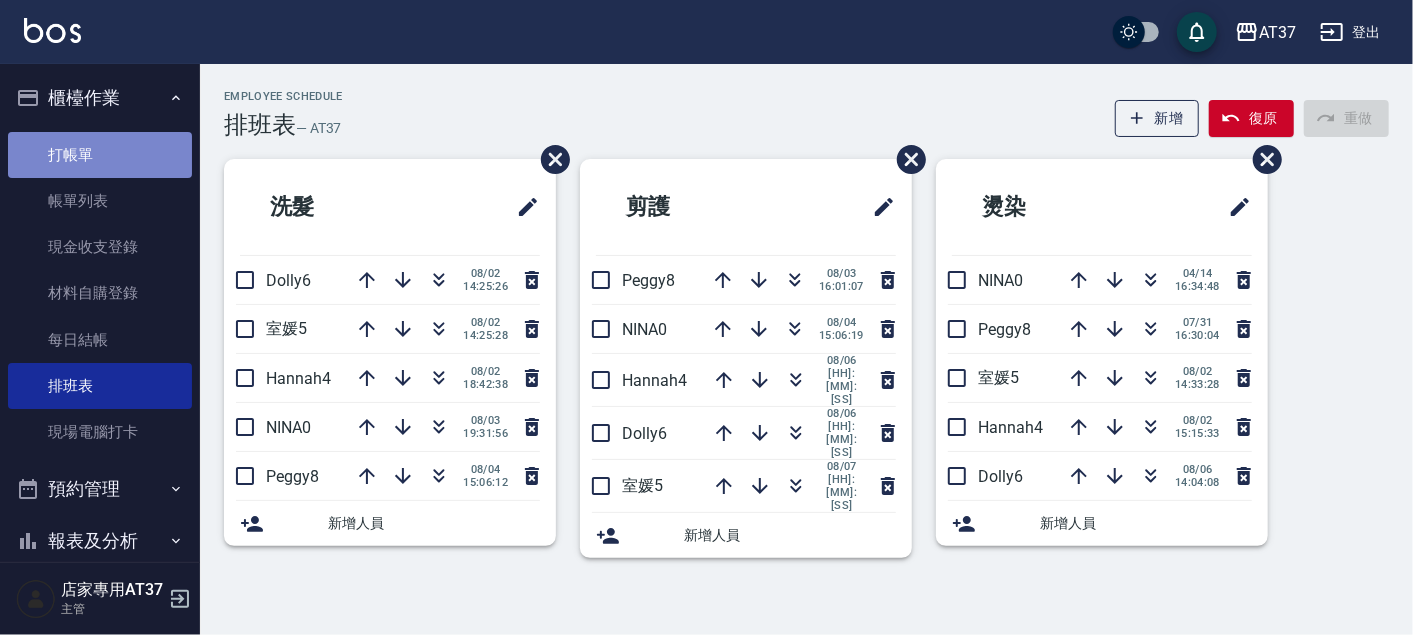 click on "打帳單" at bounding box center (100, 155) 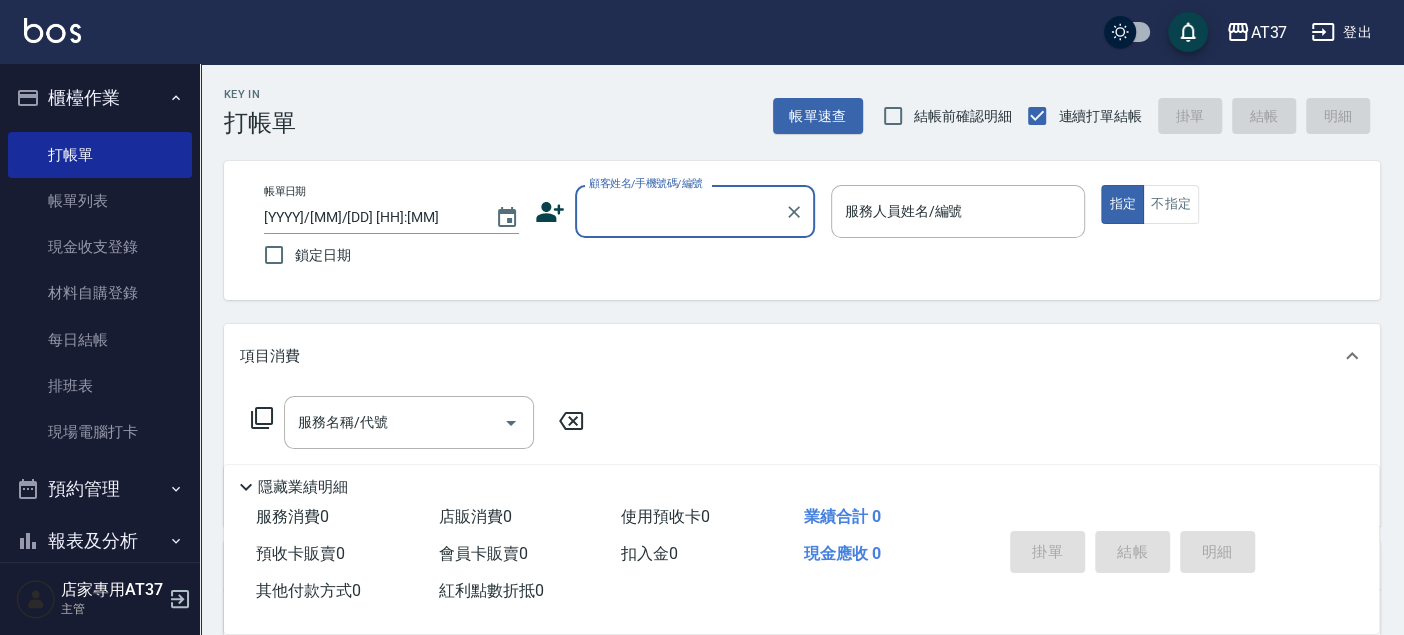 click on "顧客姓名/手機號碼/編號" at bounding box center [680, 211] 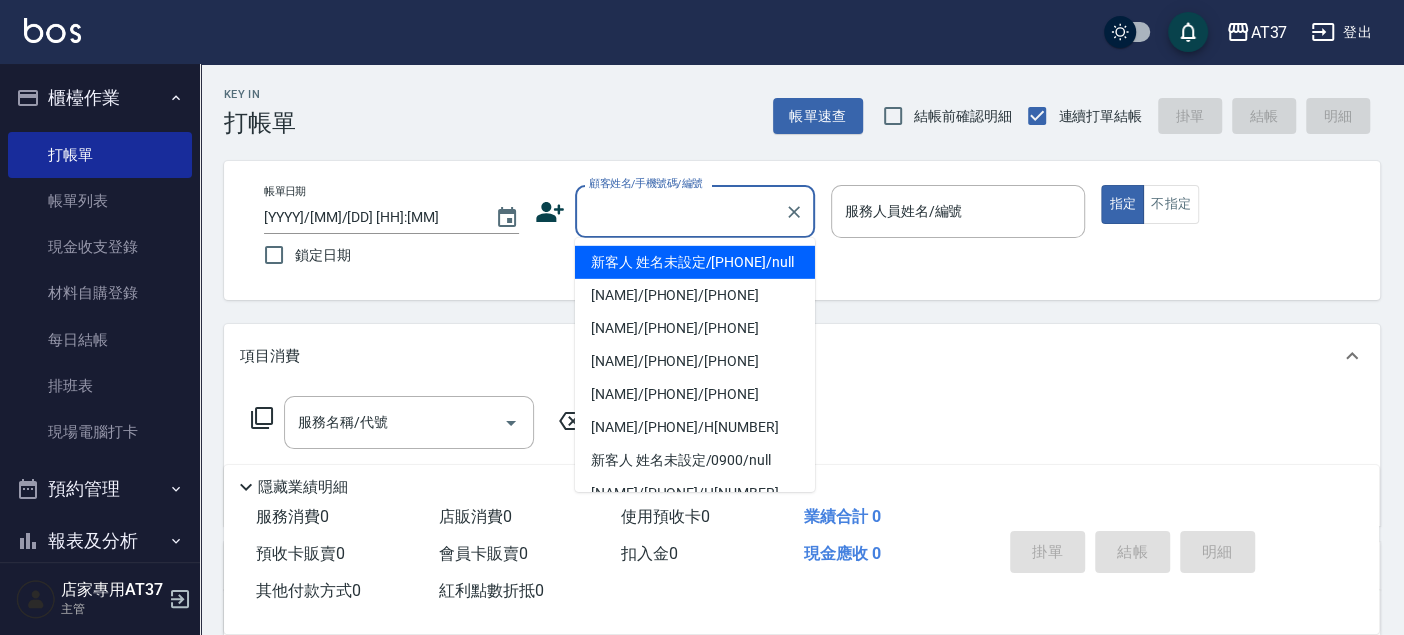 click on "新客人 姓名未設定/[PHONE]/null" at bounding box center (695, 262) 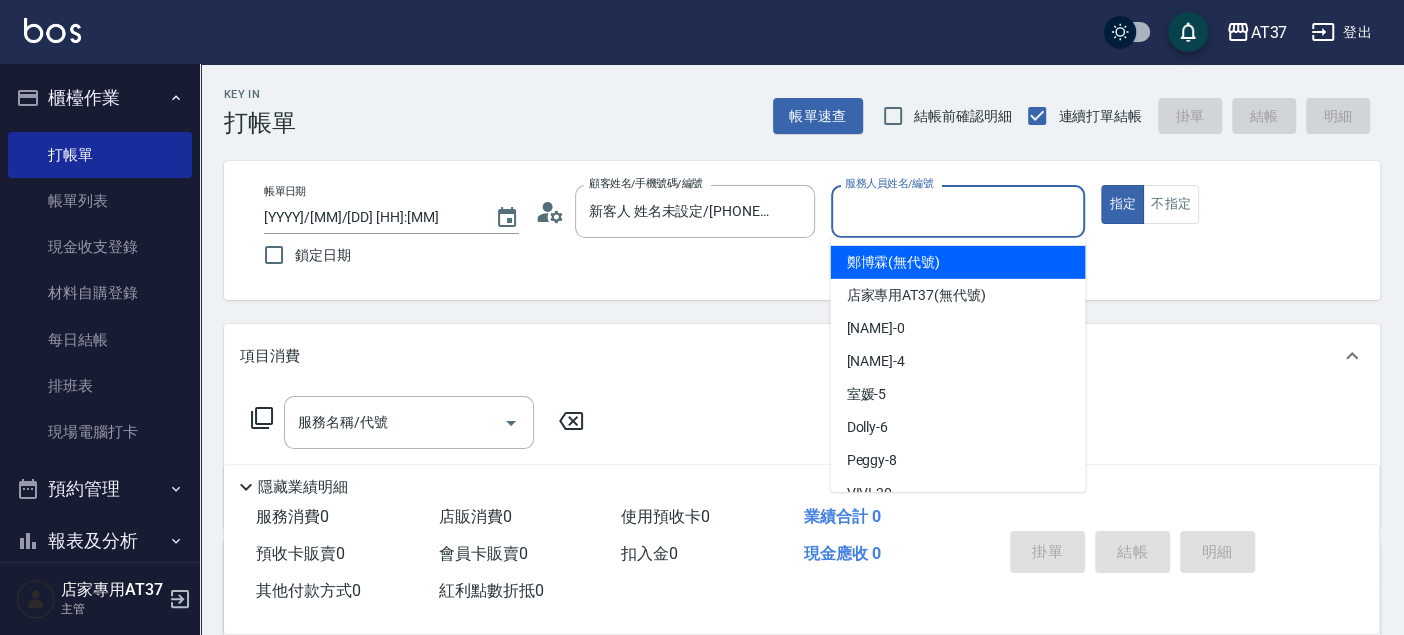 click on "服務人員姓名/編號" at bounding box center [958, 211] 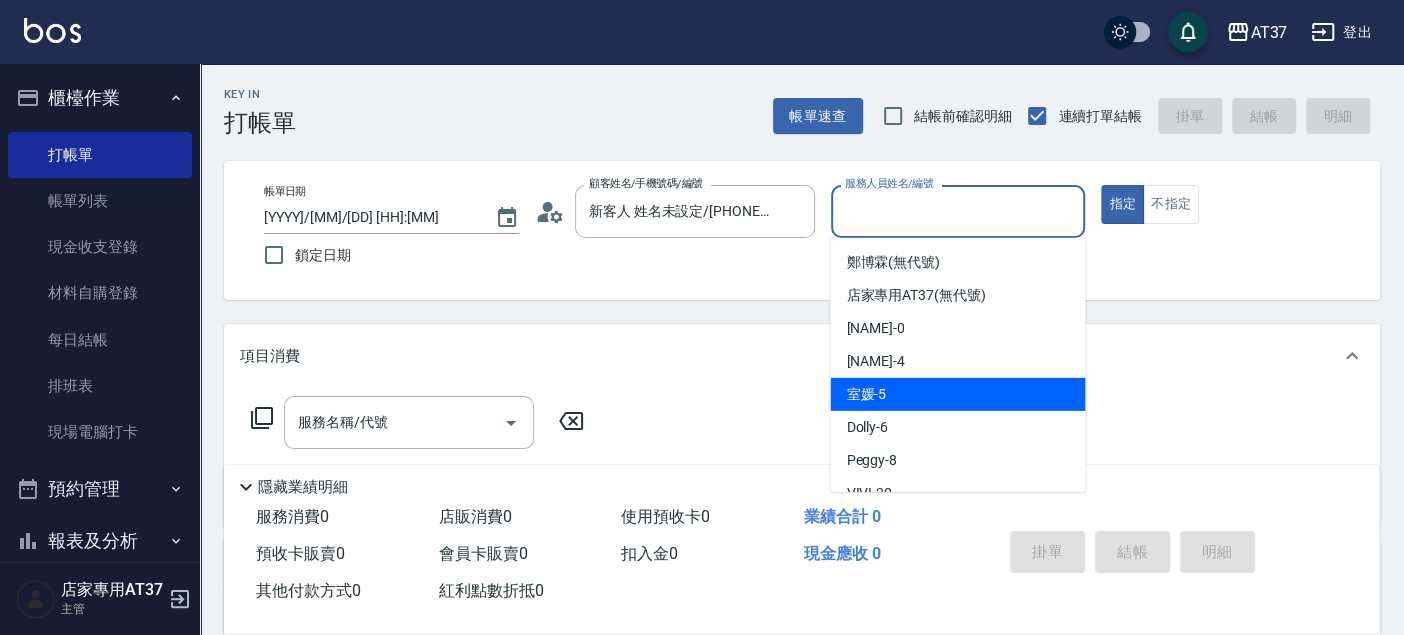 click on "室媛 -5" at bounding box center [957, 394] 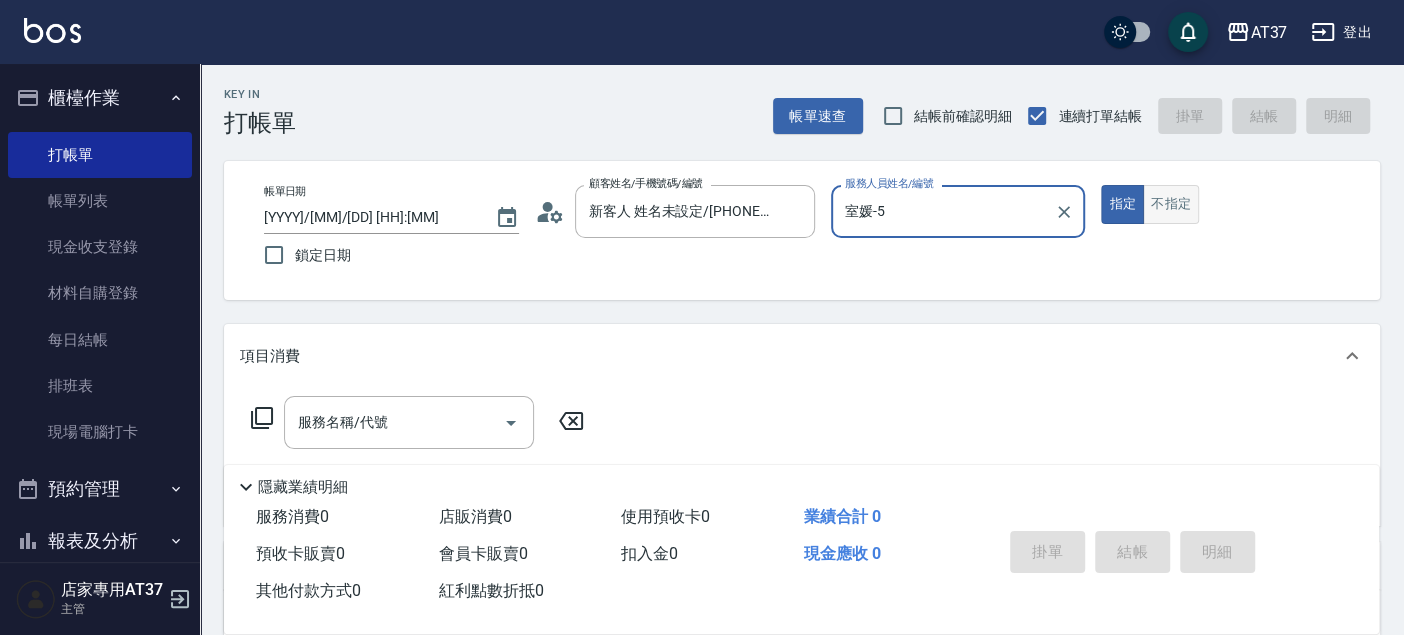 click on "不指定" at bounding box center (1171, 204) 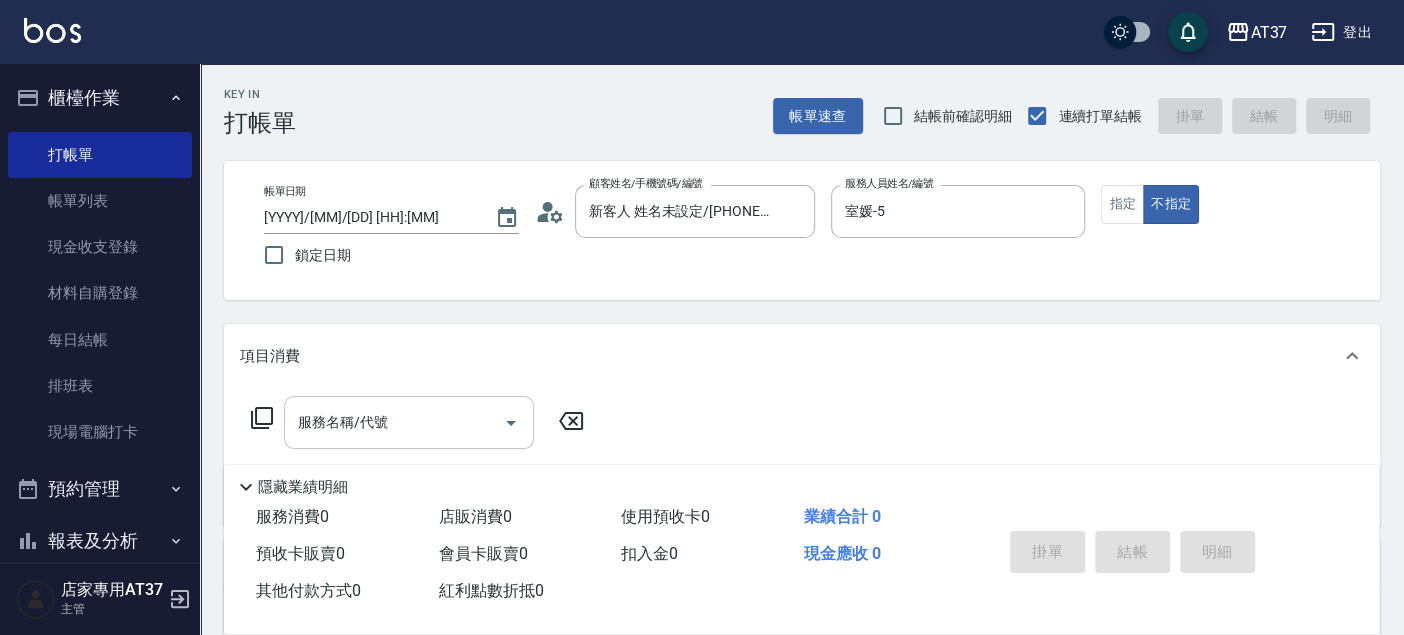 click on "服務名稱/代號" at bounding box center [394, 422] 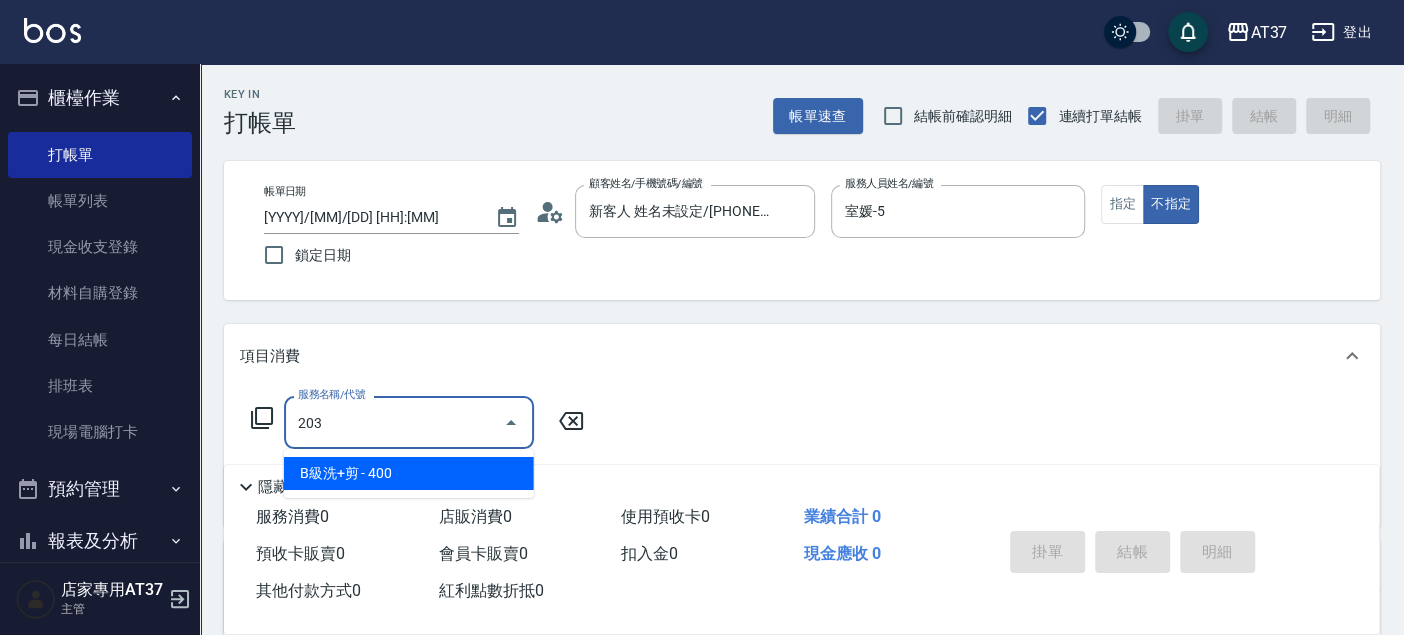 type on "B級洗+剪(203)" 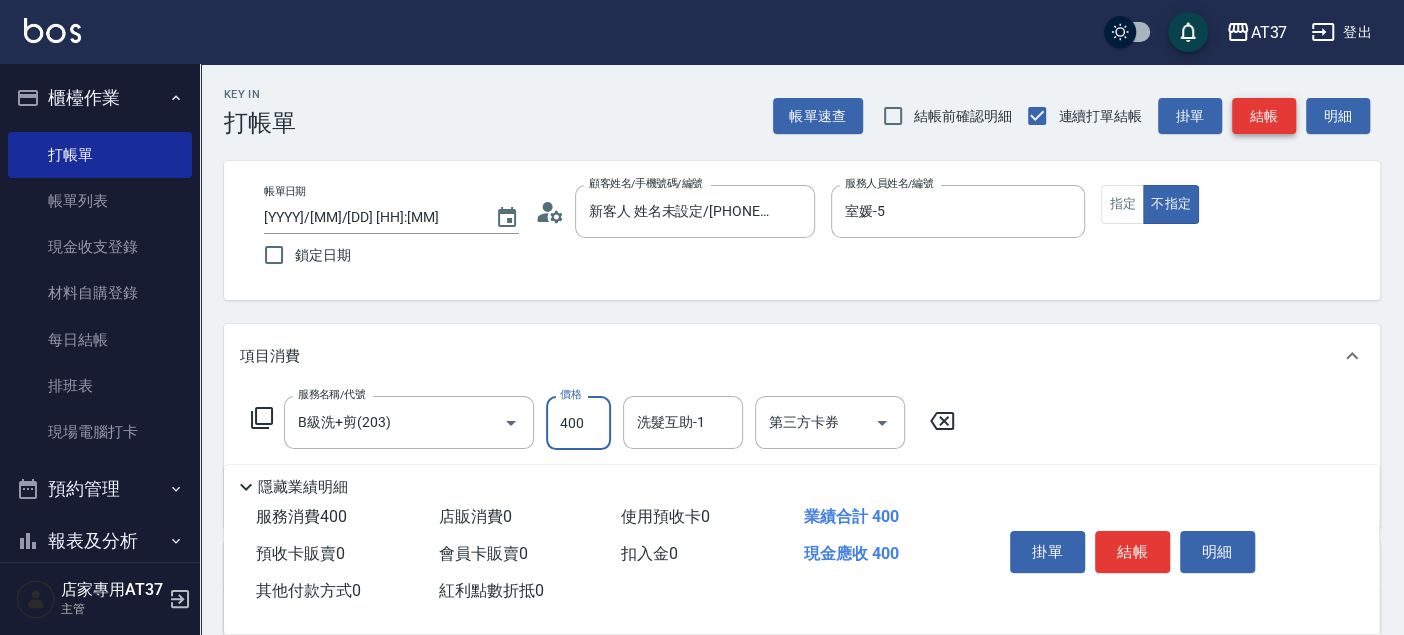 click on "結帳" at bounding box center [1264, 116] 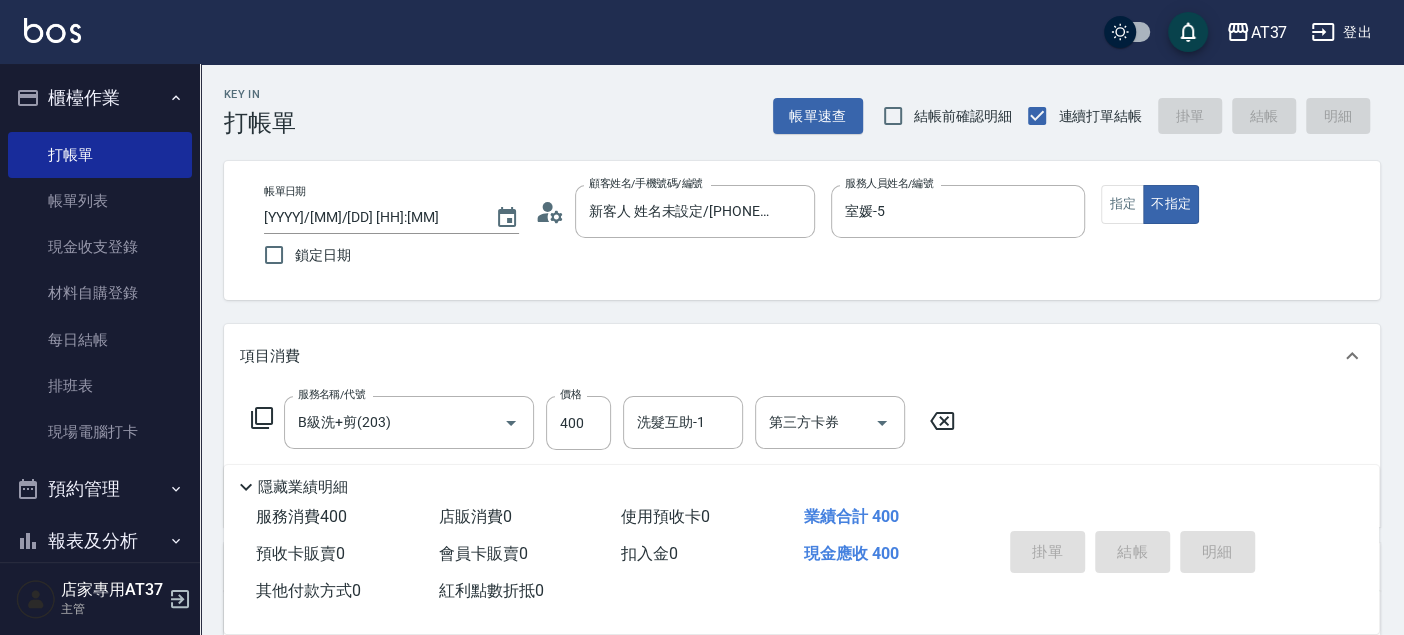 type 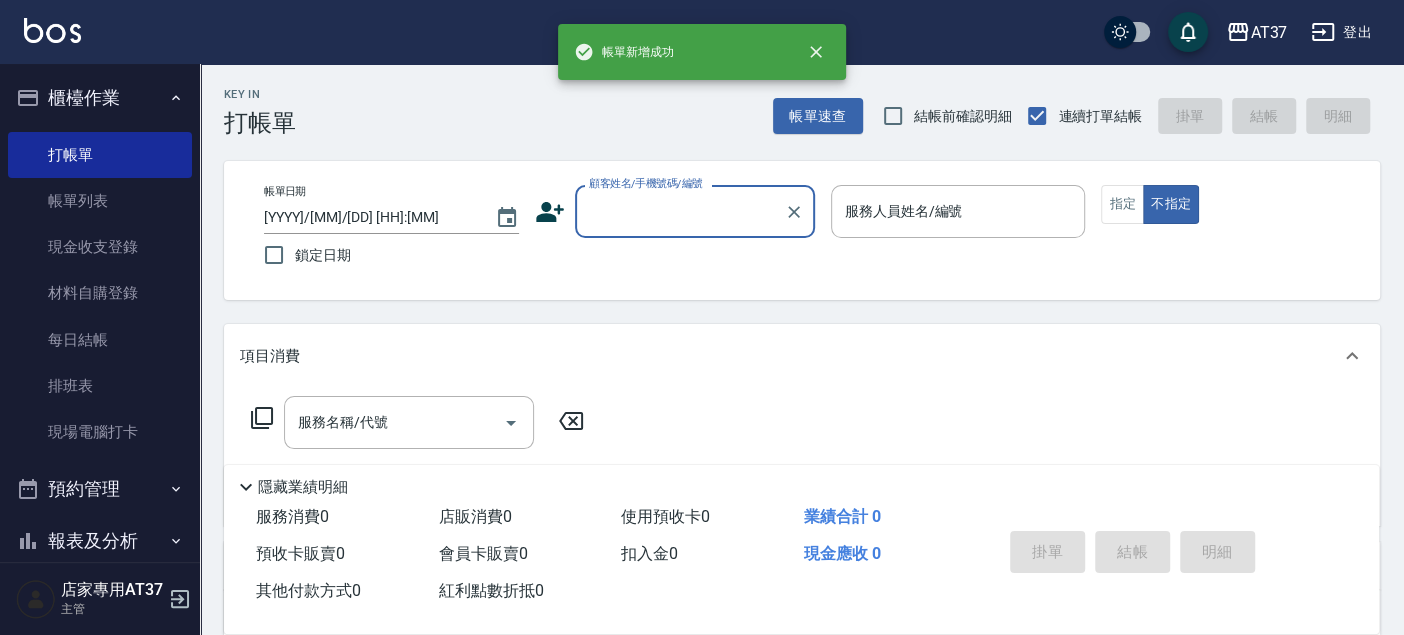 scroll, scrollTop: 0, scrollLeft: 0, axis: both 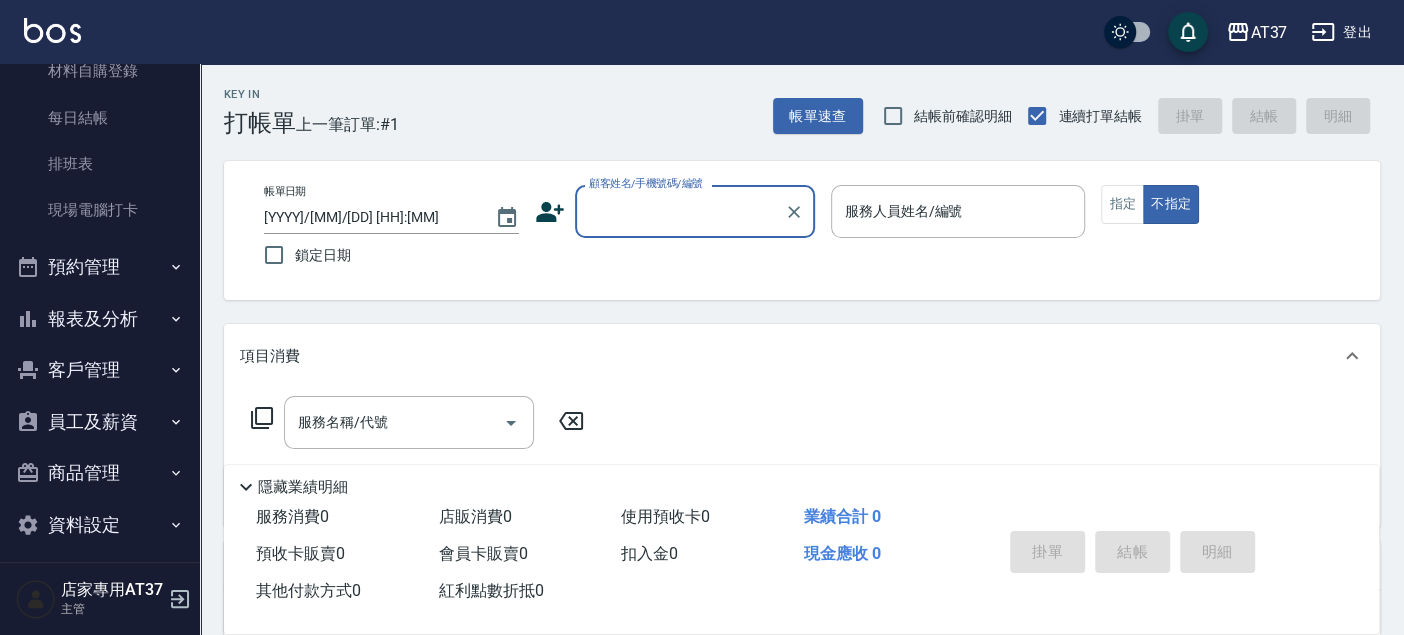 click on "客戶管理" at bounding box center (100, 370) 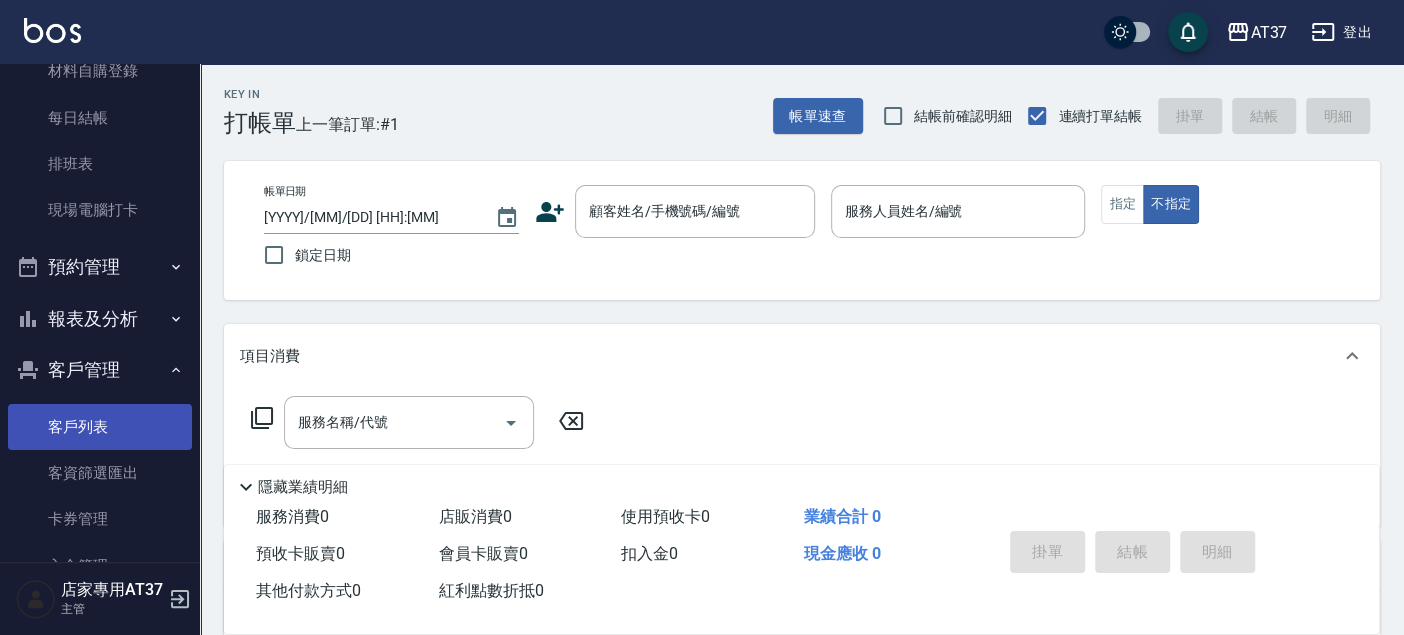 click on "客戶列表" at bounding box center (100, 427) 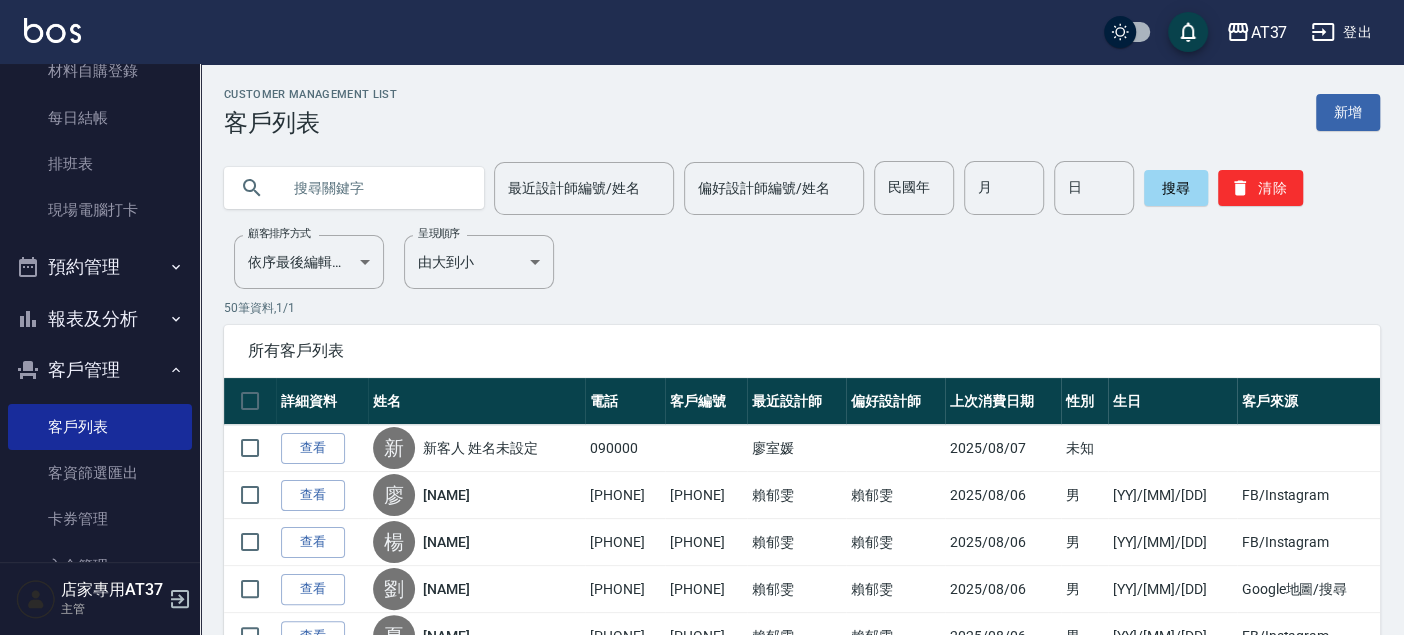click at bounding box center (374, 188) 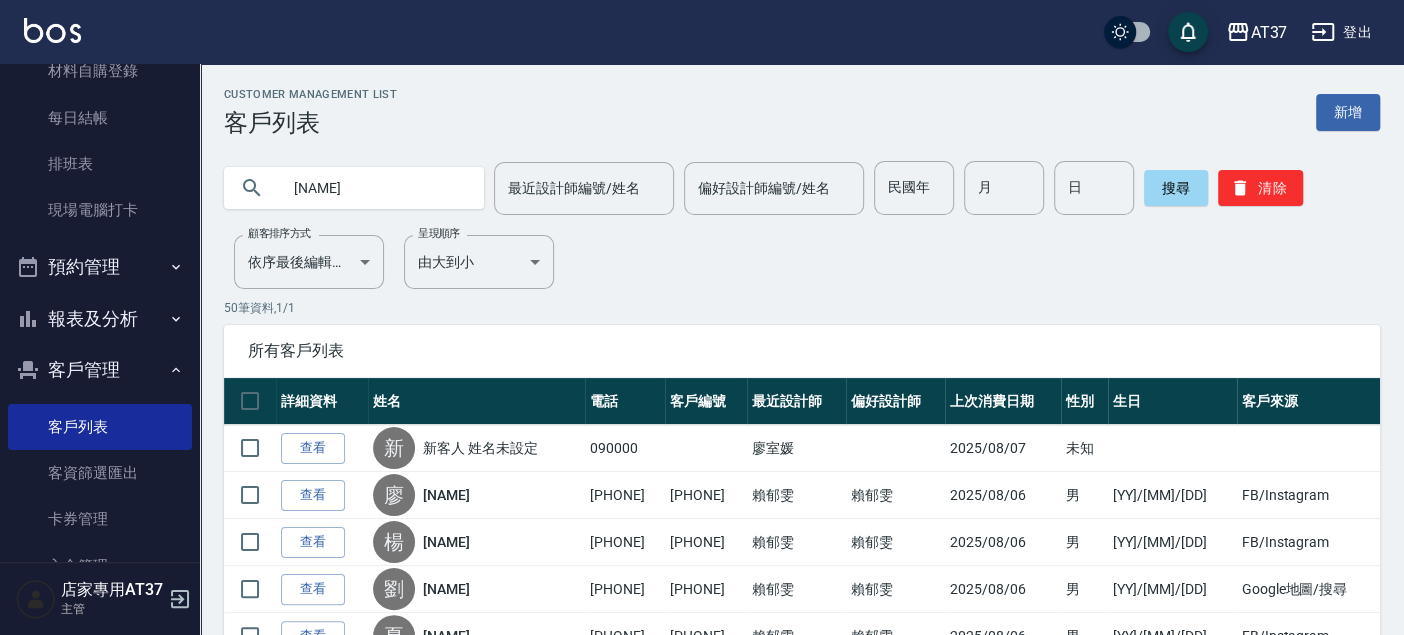 type on "[NAME]" 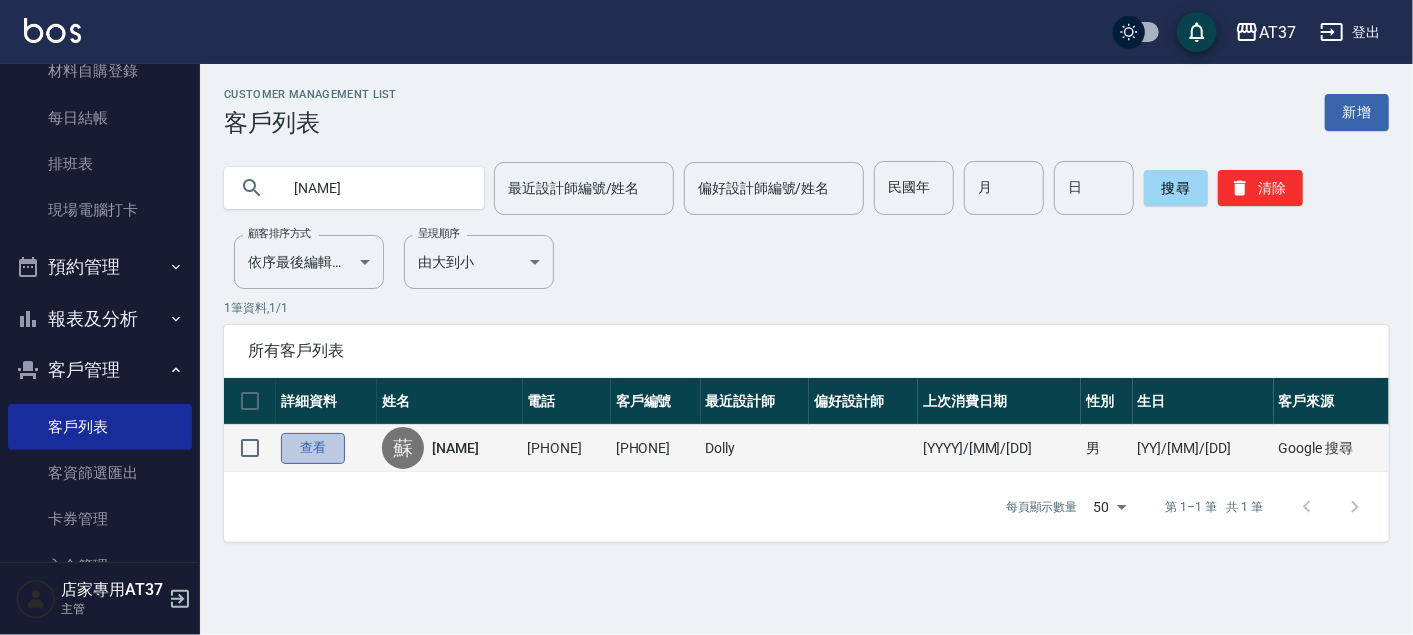 click on "查看" at bounding box center [313, 448] 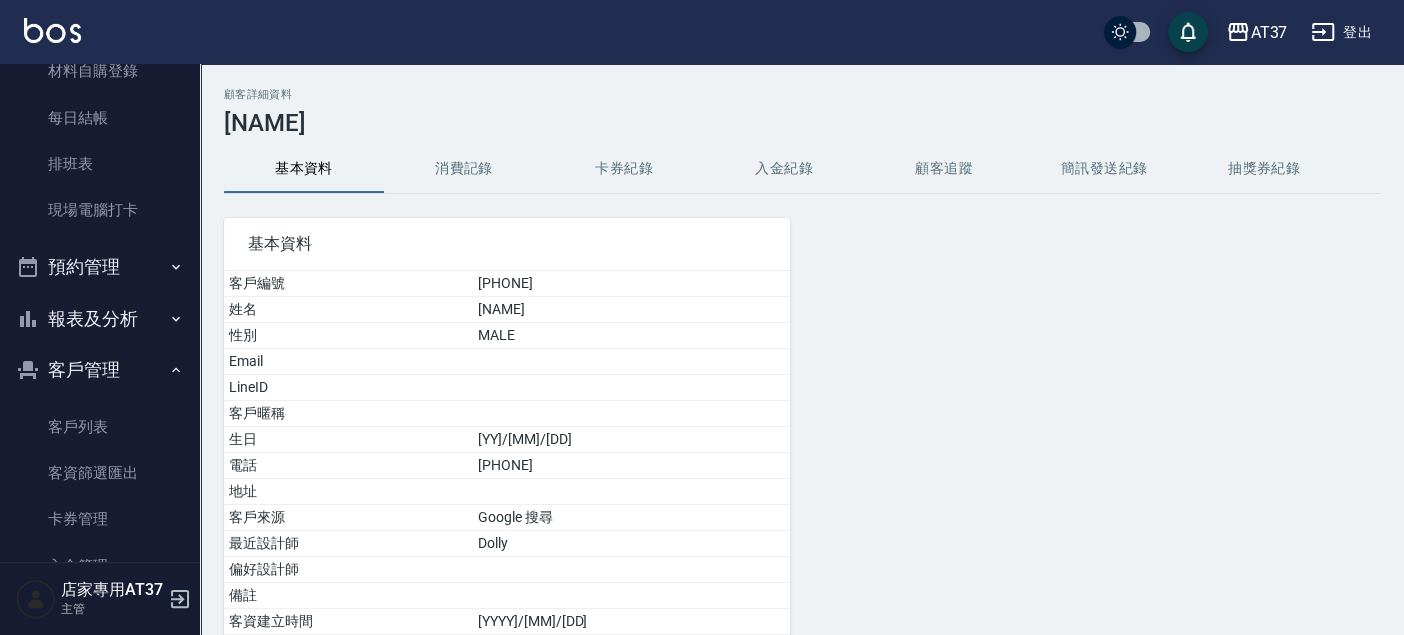click on "消費記錄" at bounding box center (464, 169) 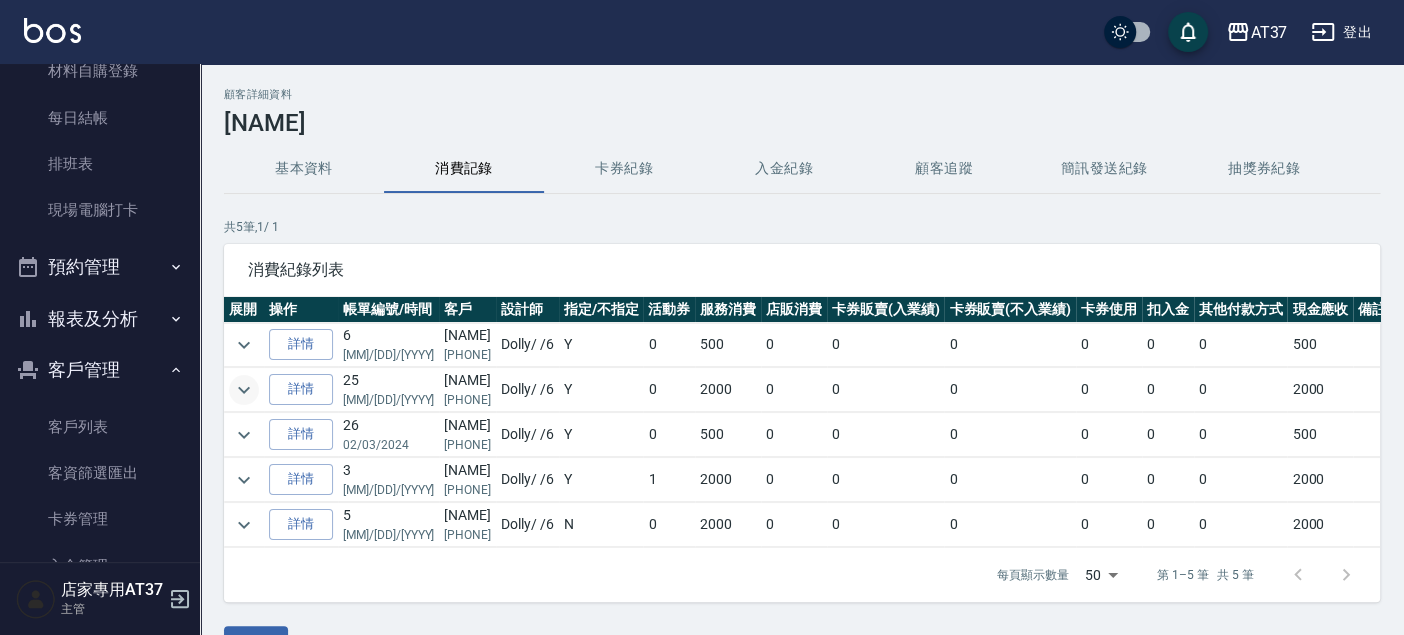 click 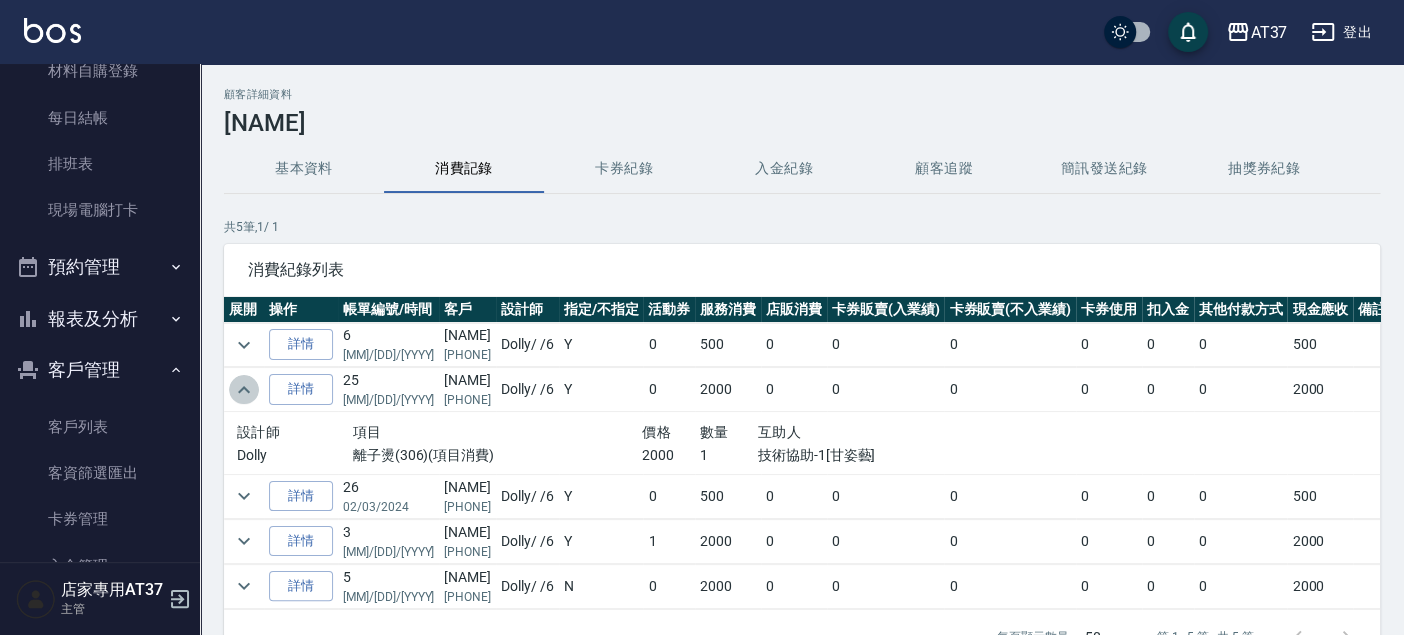 click 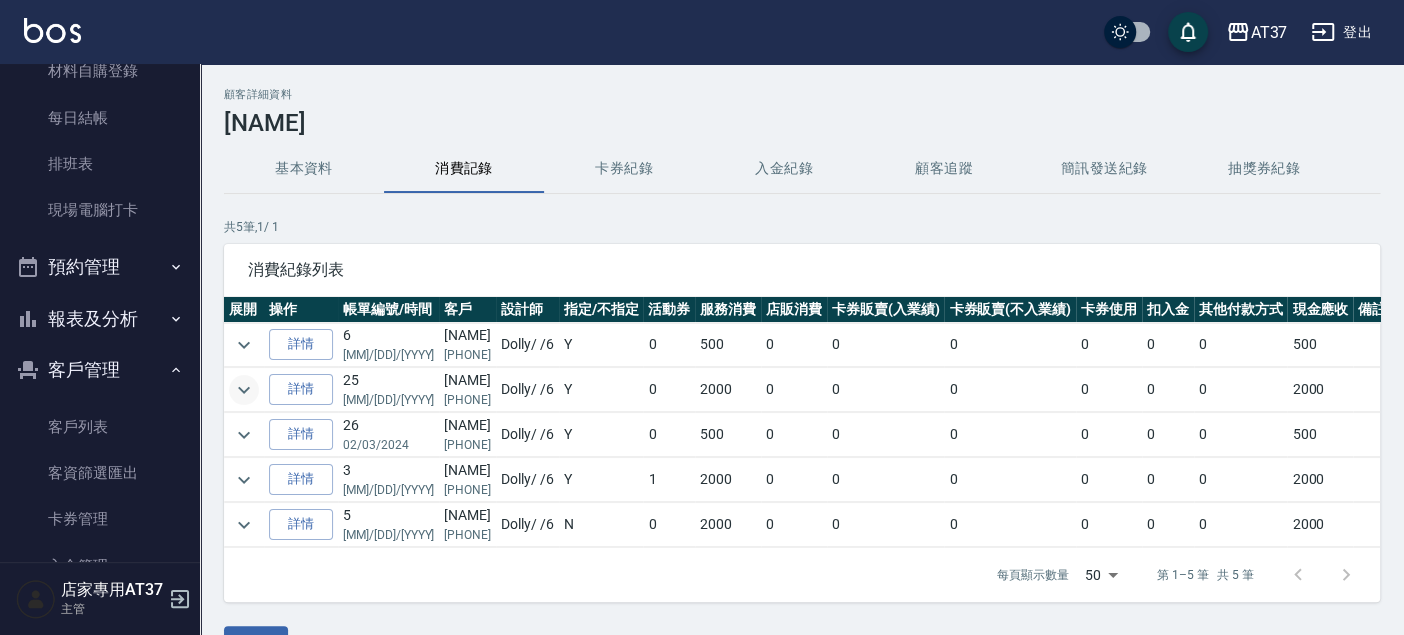click 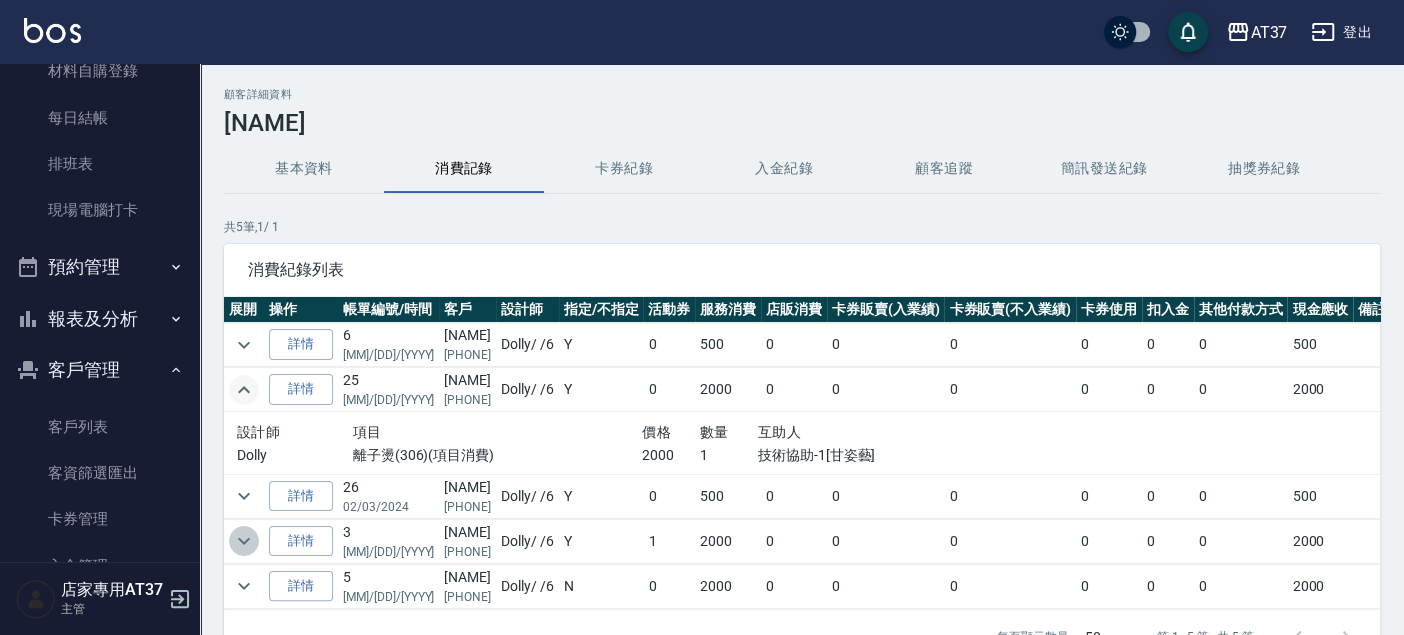 click 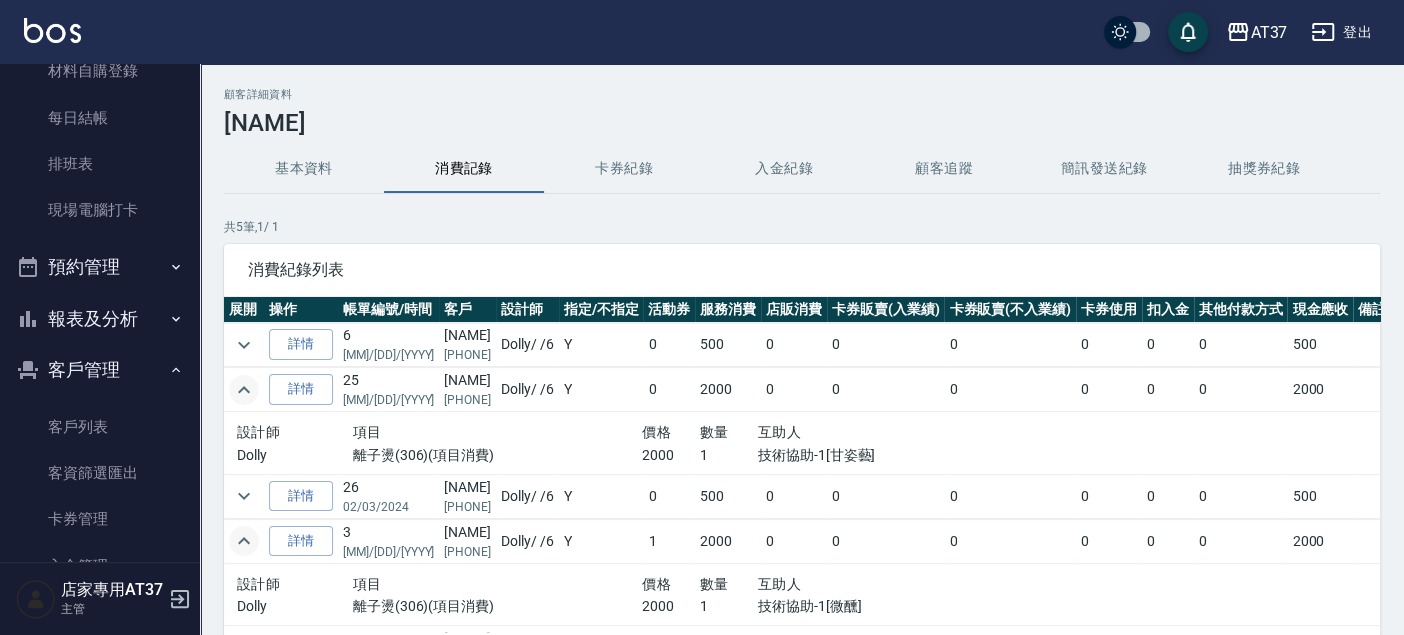 scroll, scrollTop: 52, scrollLeft: 0, axis: vertical 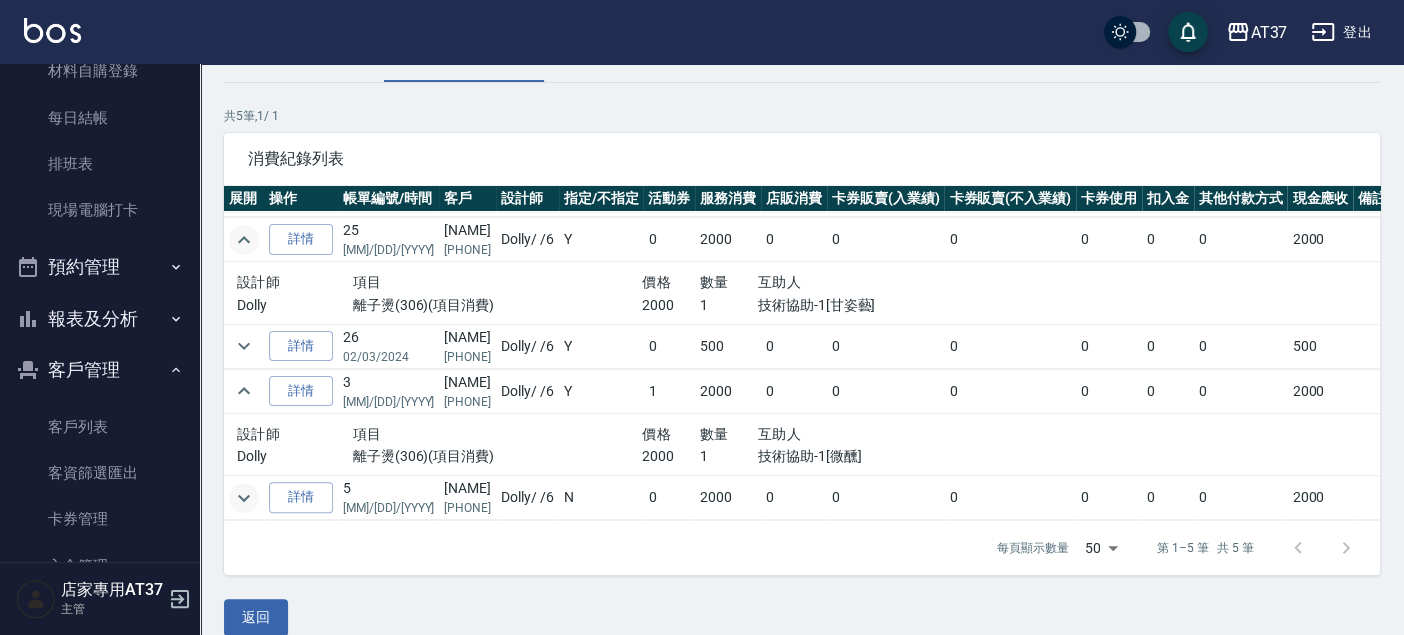 click 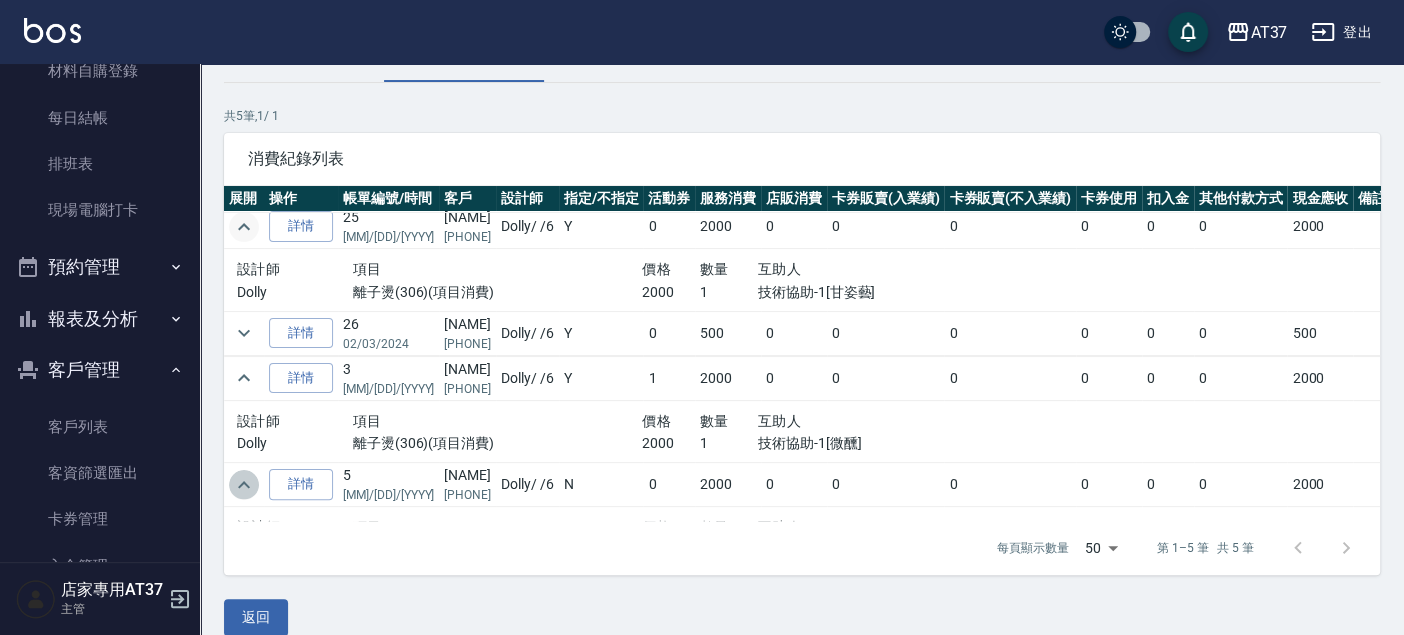 click 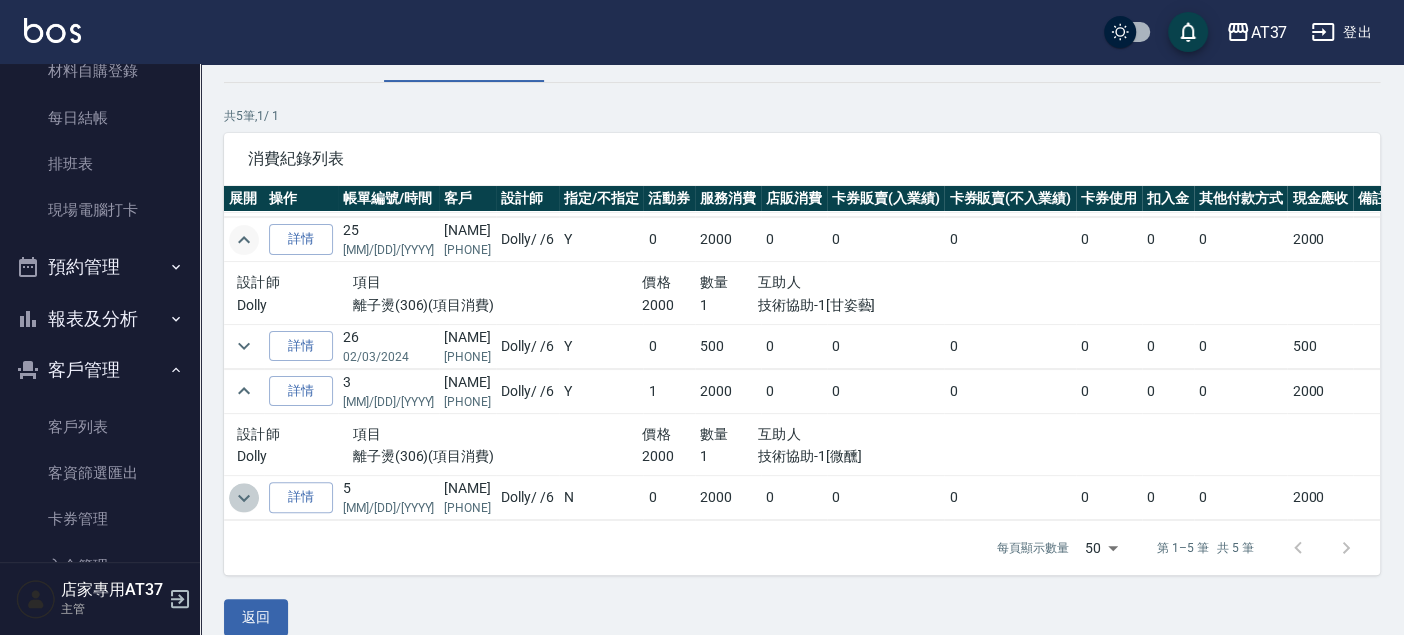 click 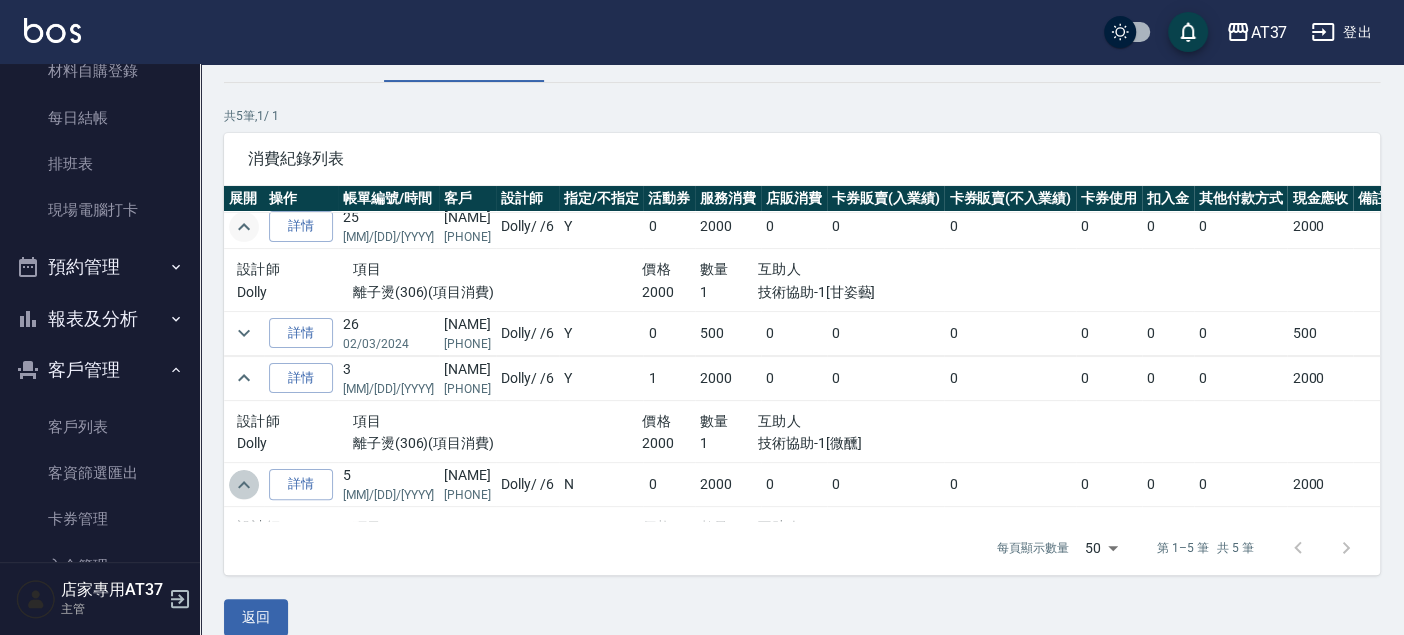 click 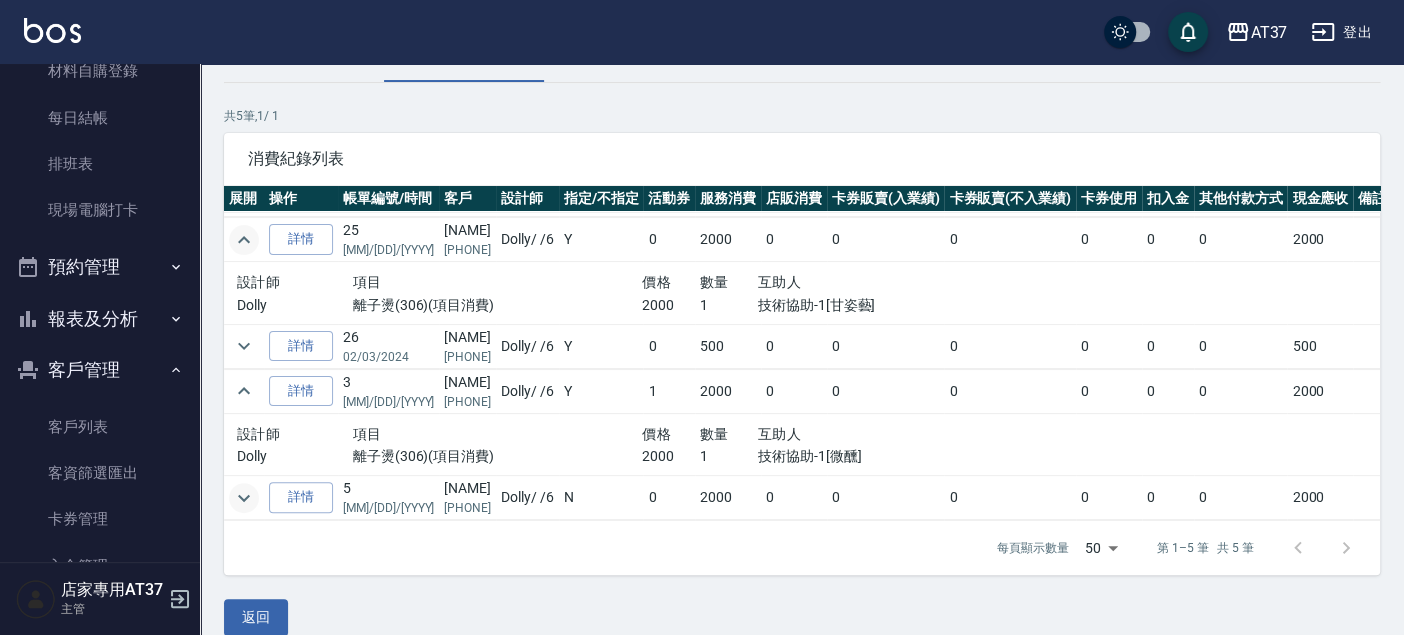scroll, scrollTop: 0, scrollLeft: 0, axis: both 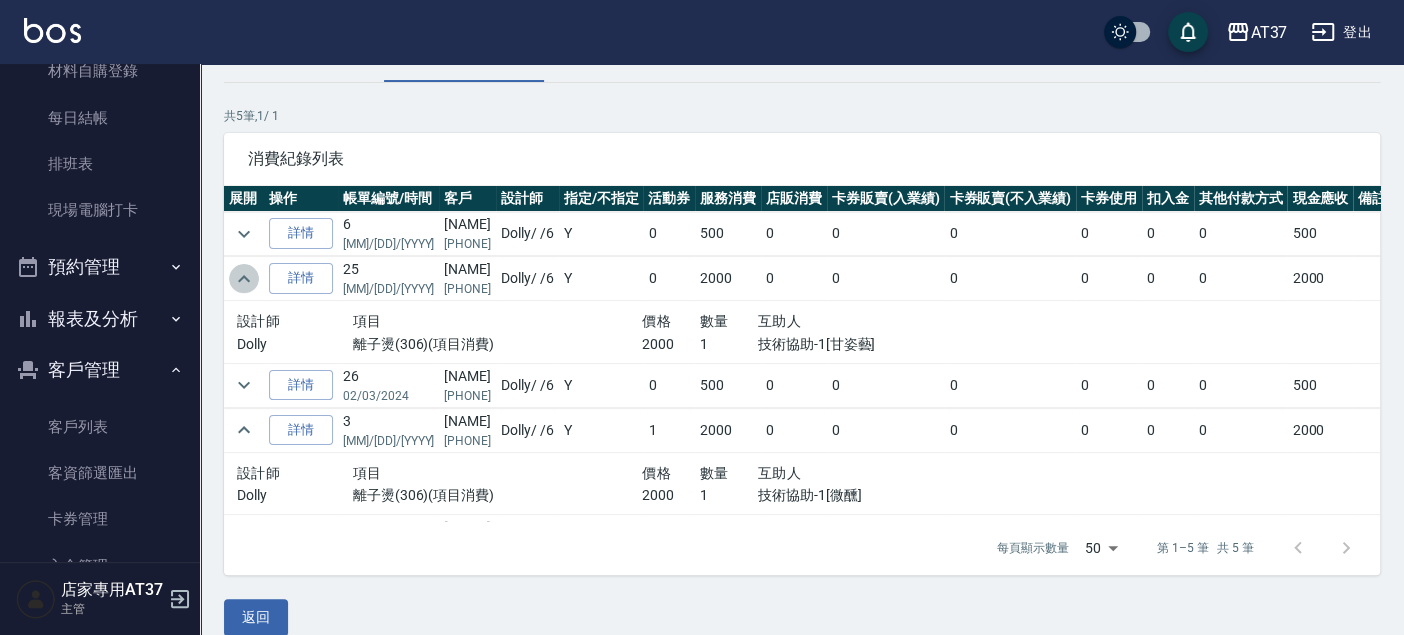 click 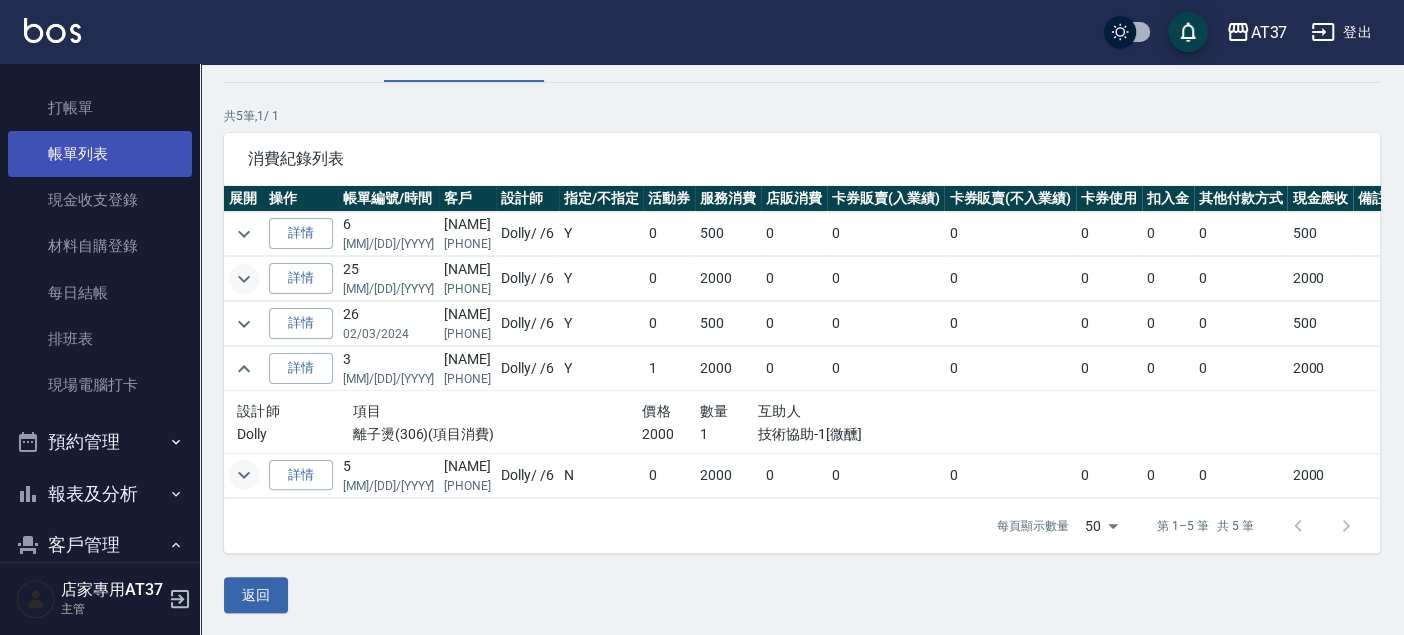 scroll, scrollTop: 0, scrollLeft: 0, axis: both 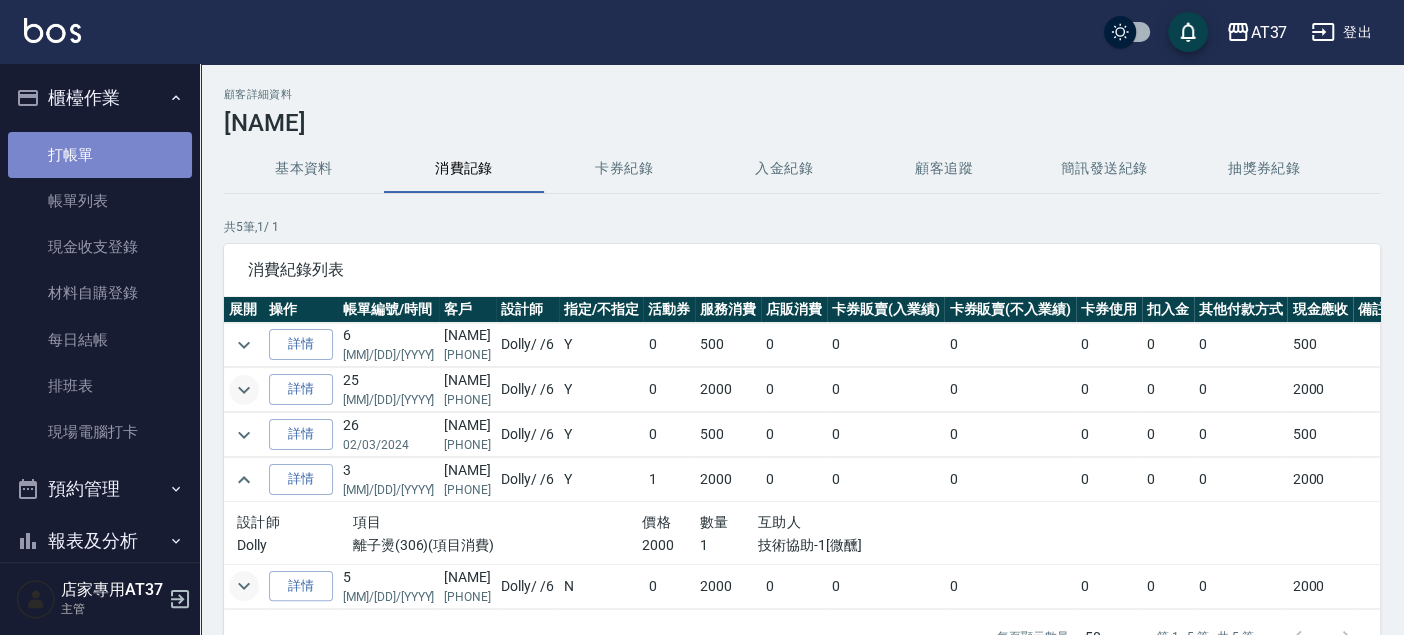 click on "打帳單" at bounding box center [100, 155] 